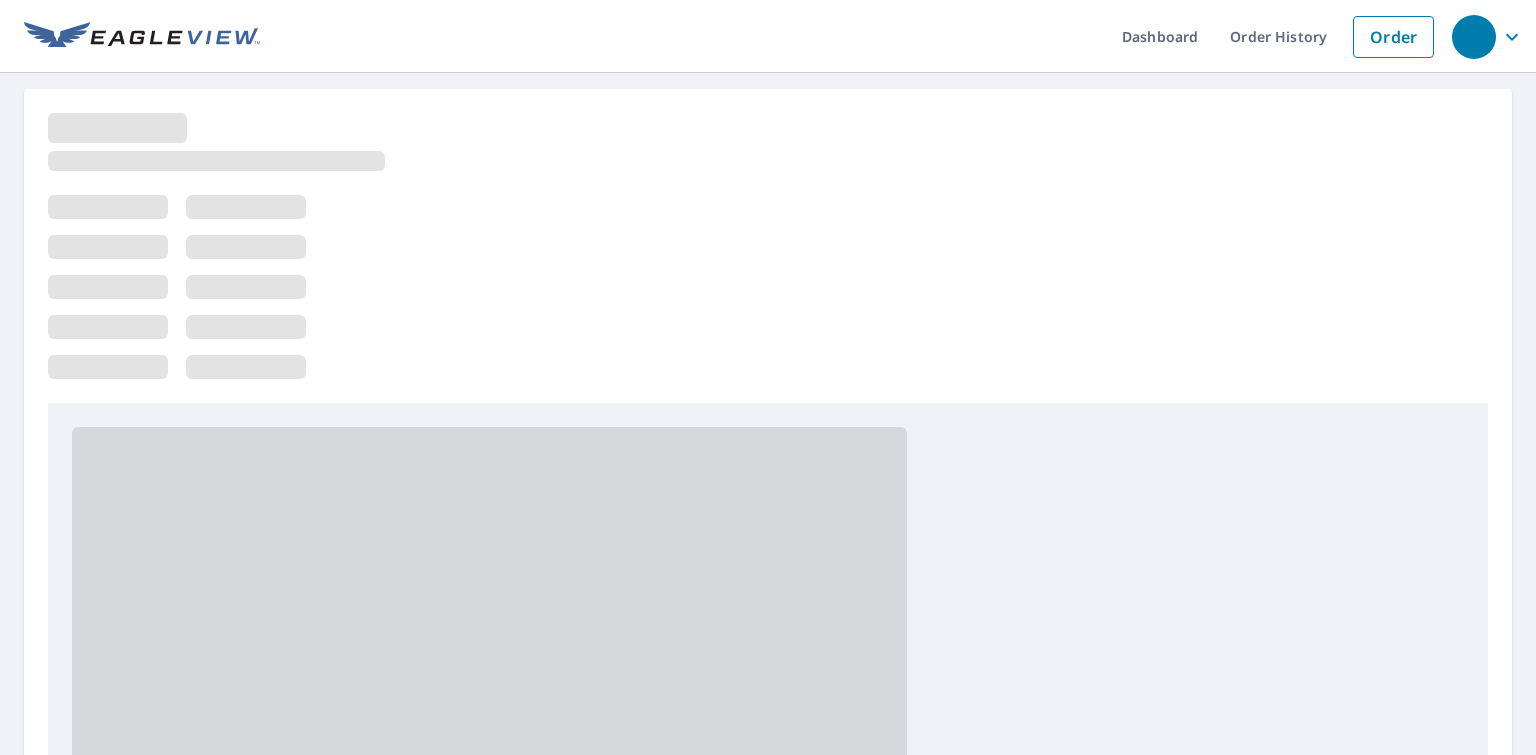 scroll, scrollTop: 0, scrollLeft: 0, axis: both 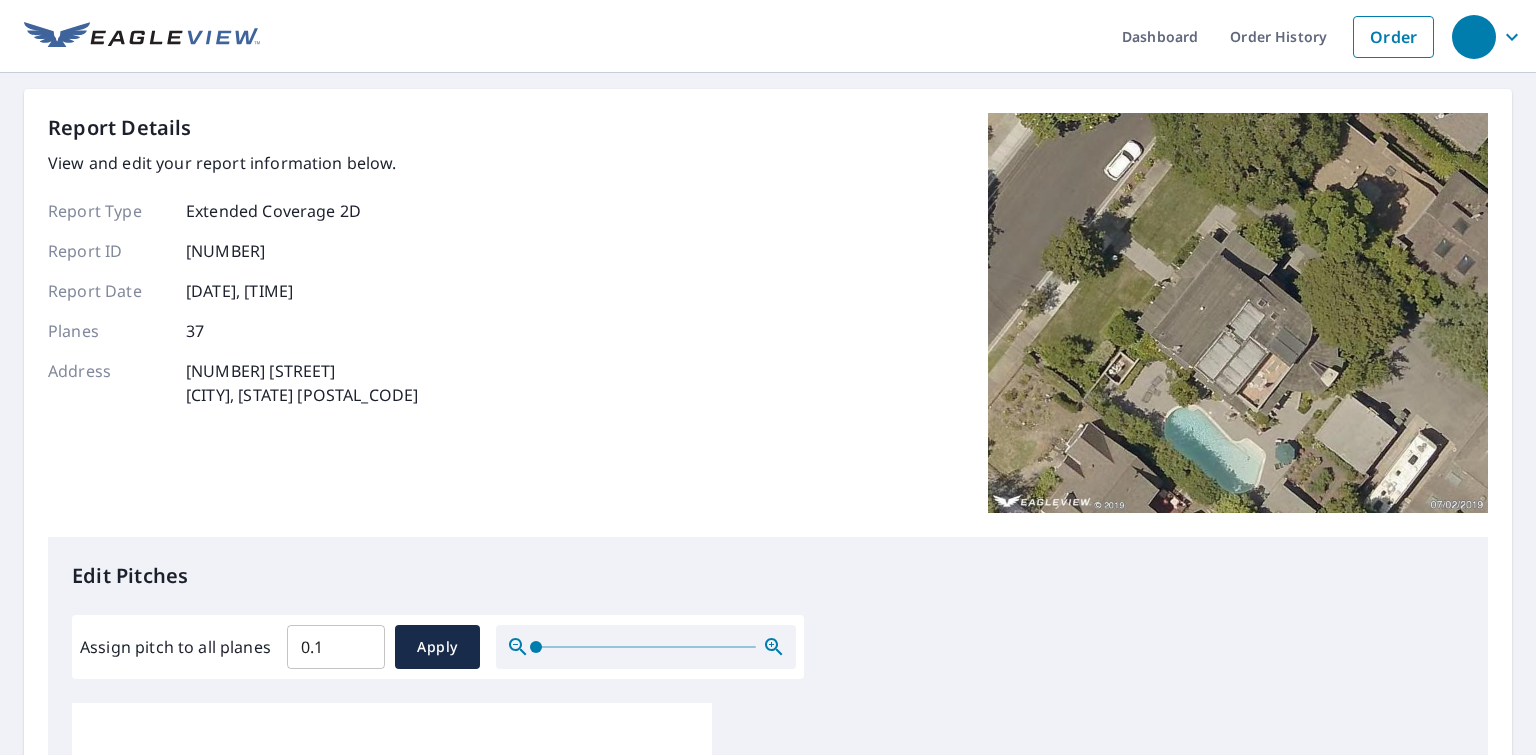 click on "0.1" at bounding box center [336, 647] 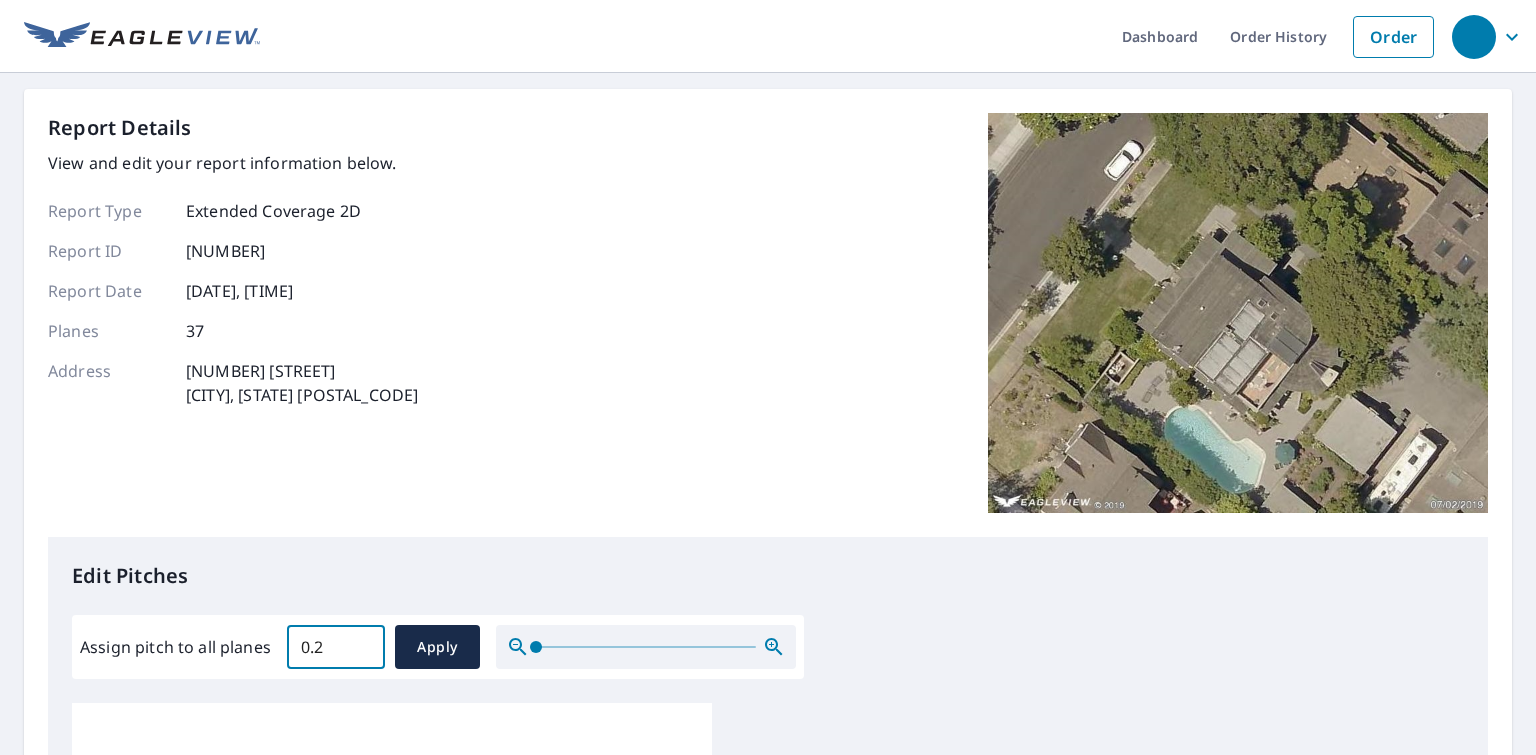click on "0.2" at bounding box center (336, 647) 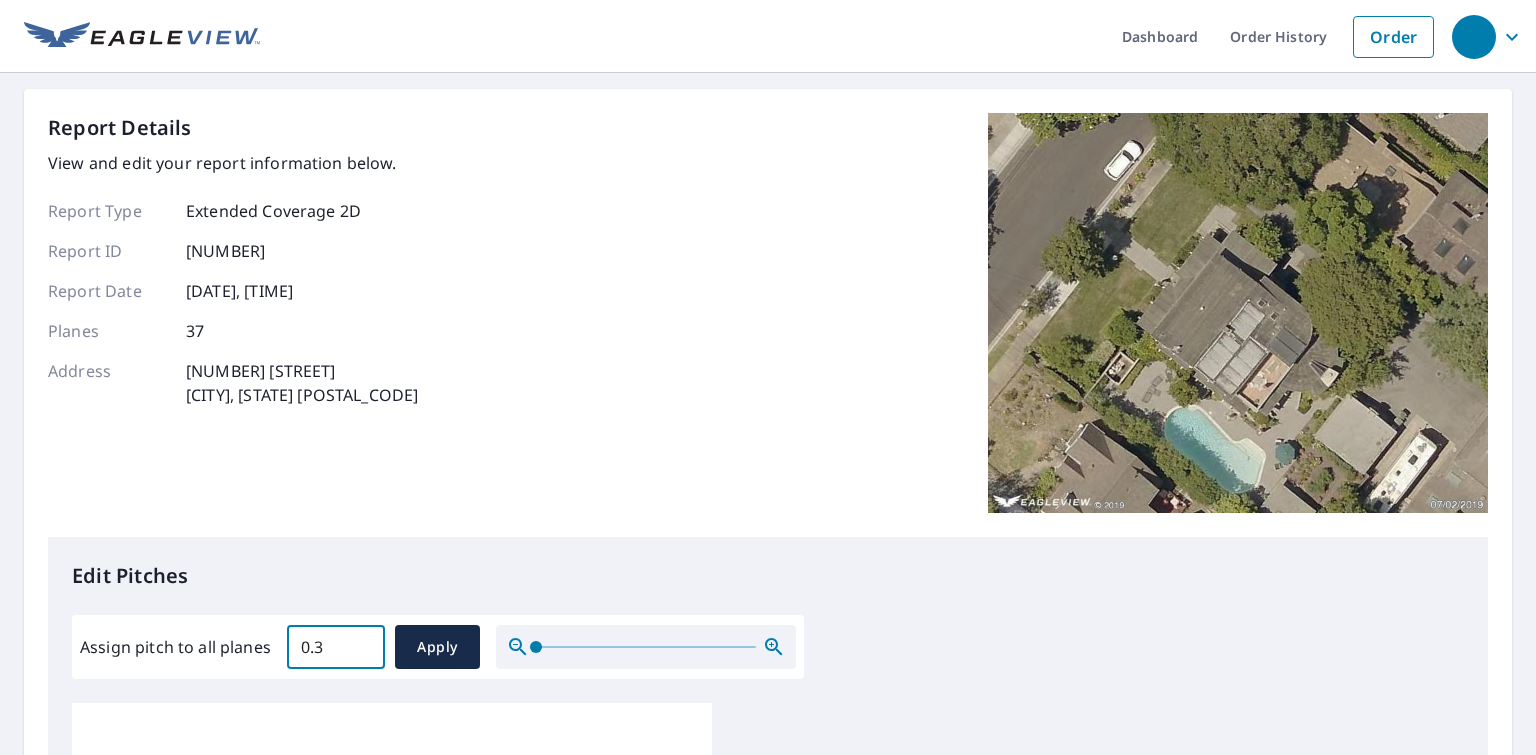 click on "0.3" at bounding box center [336, 647] 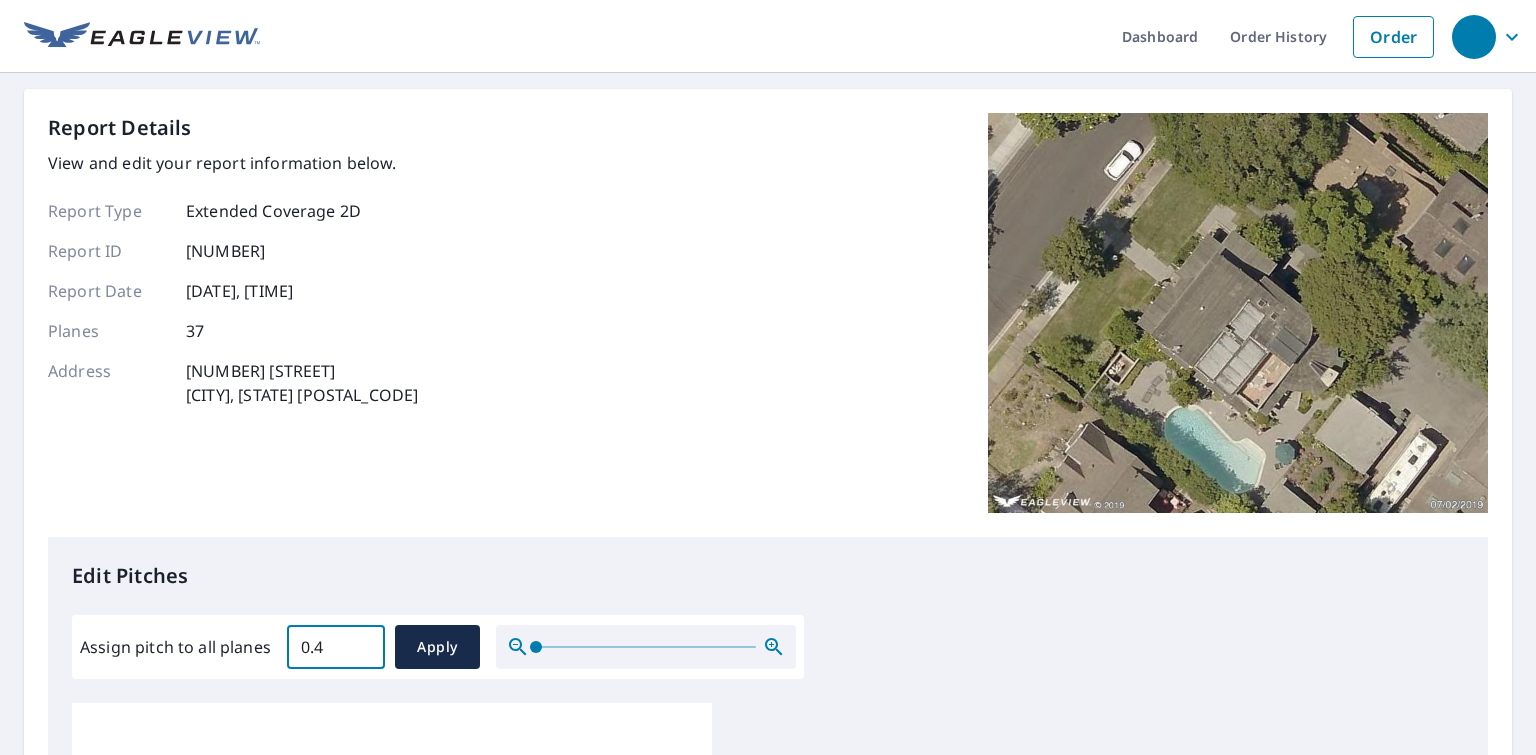 click on "0.4" at bounding box center [336, 647] 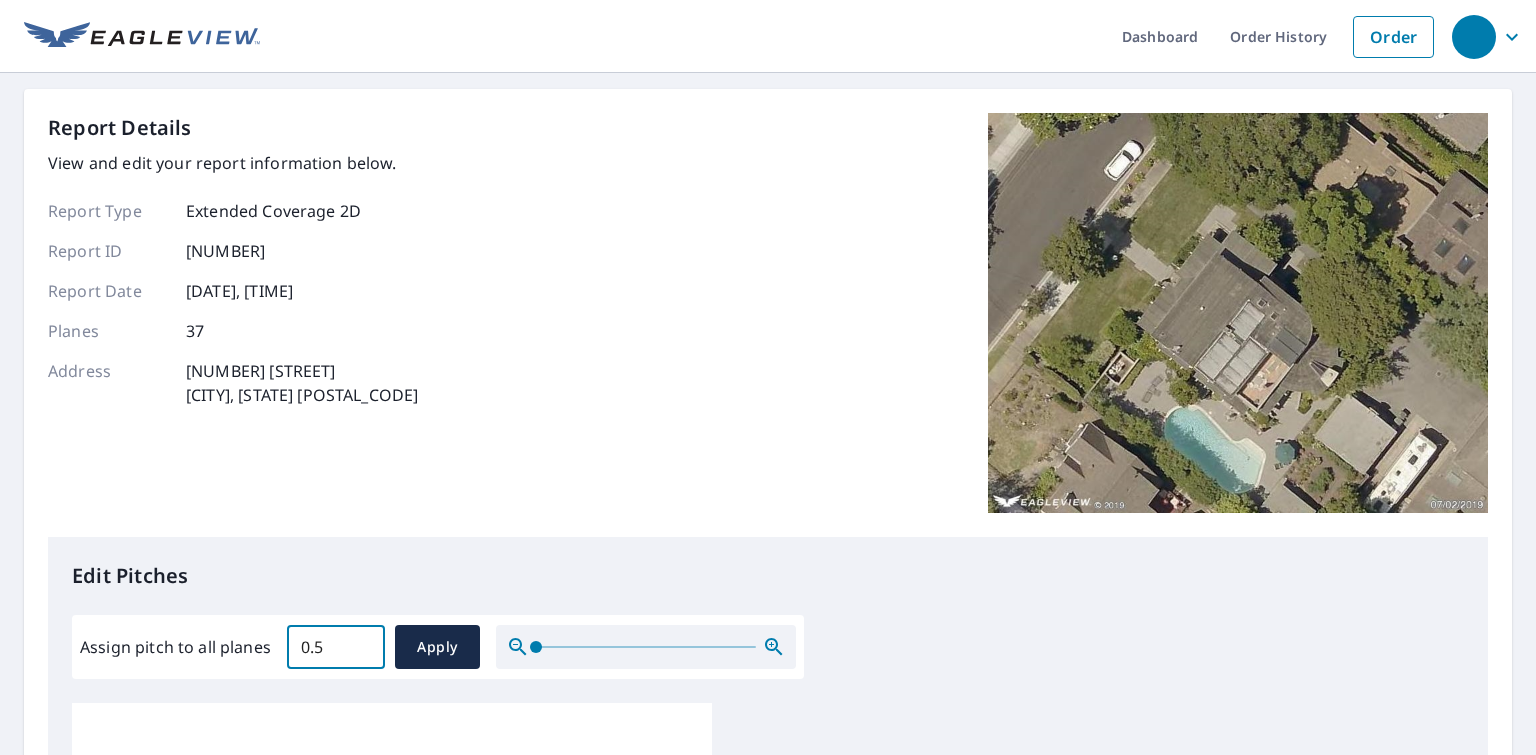 click on "0.5" at bounding box center (336, 647) 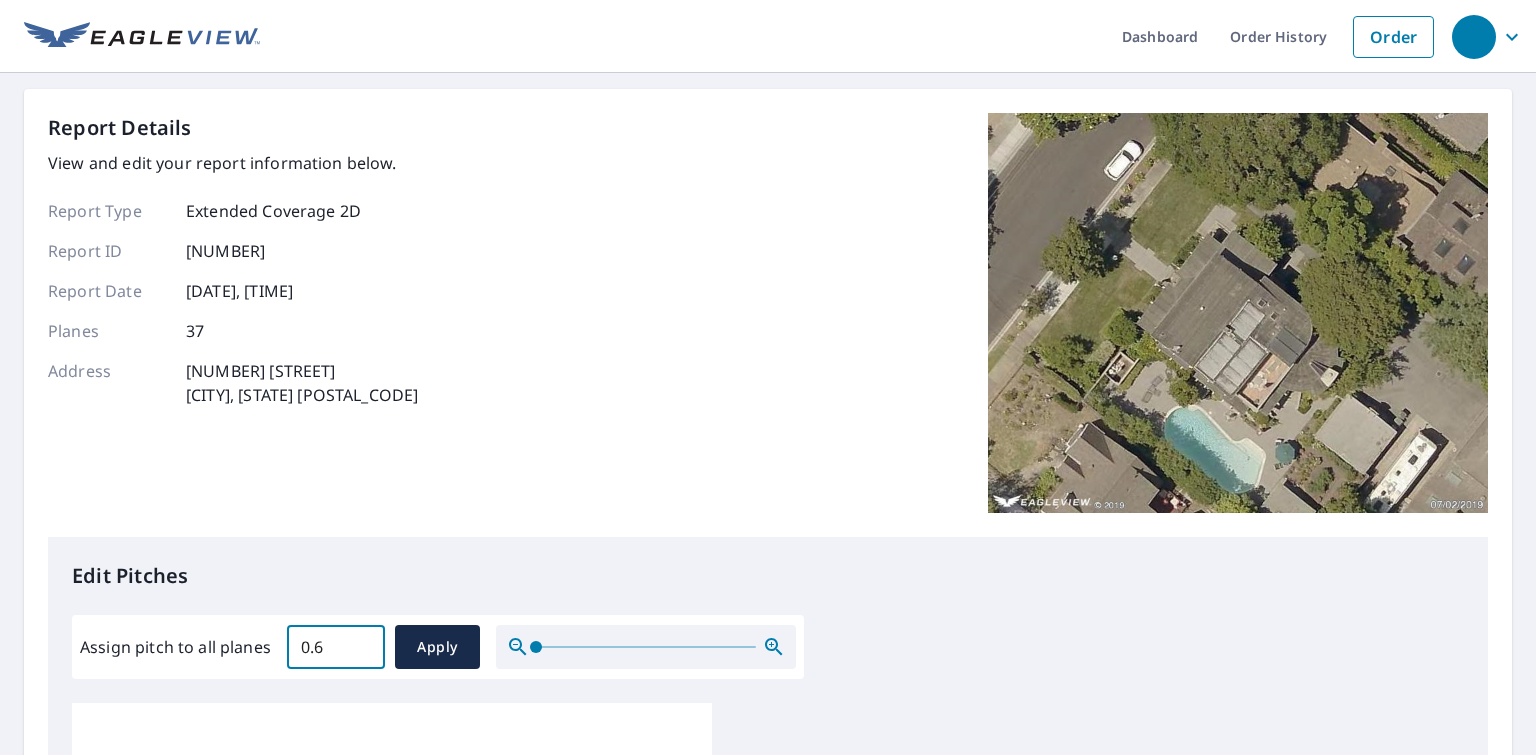 click on "0.6" at bounding box center (336, 647) 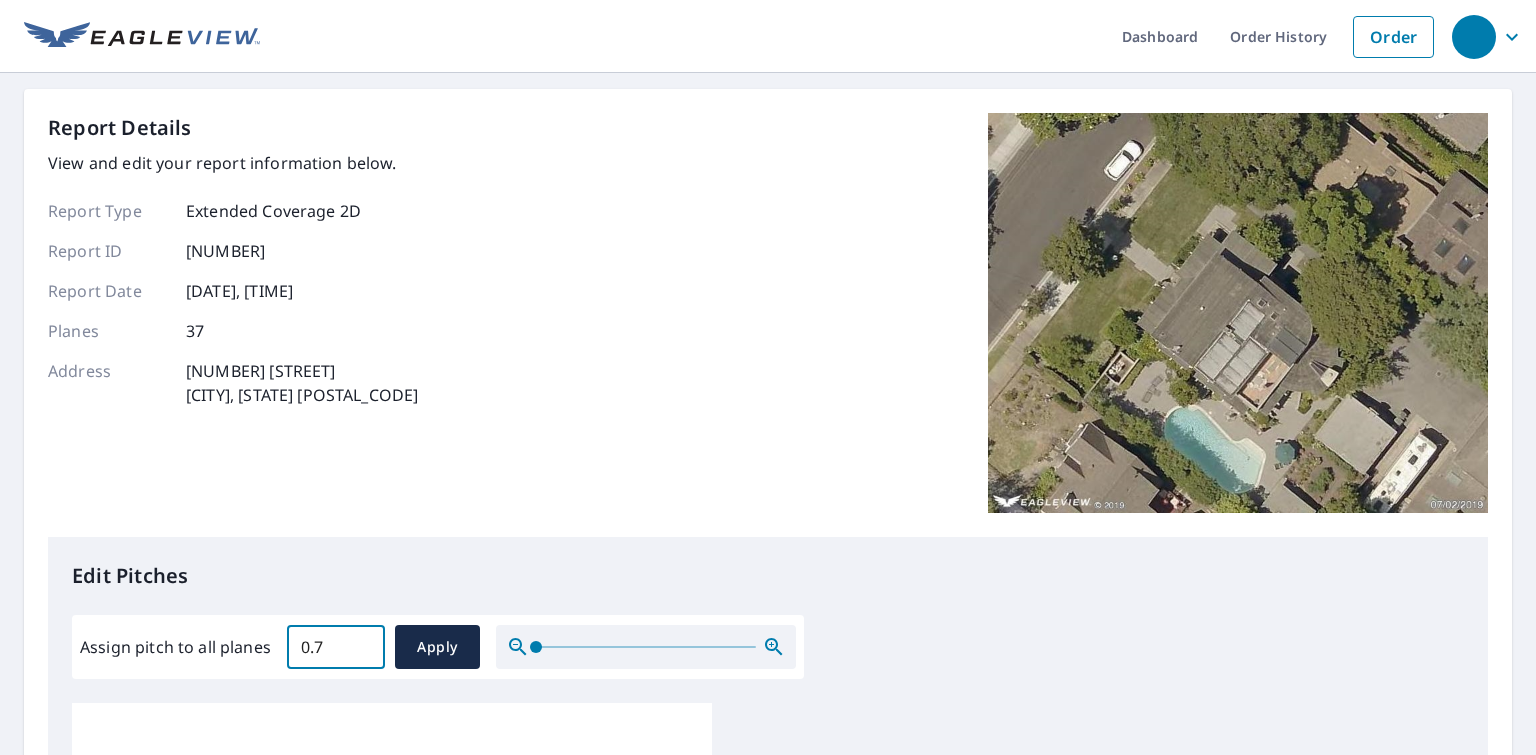 click on "0.7" at bounding box center [336, 647] 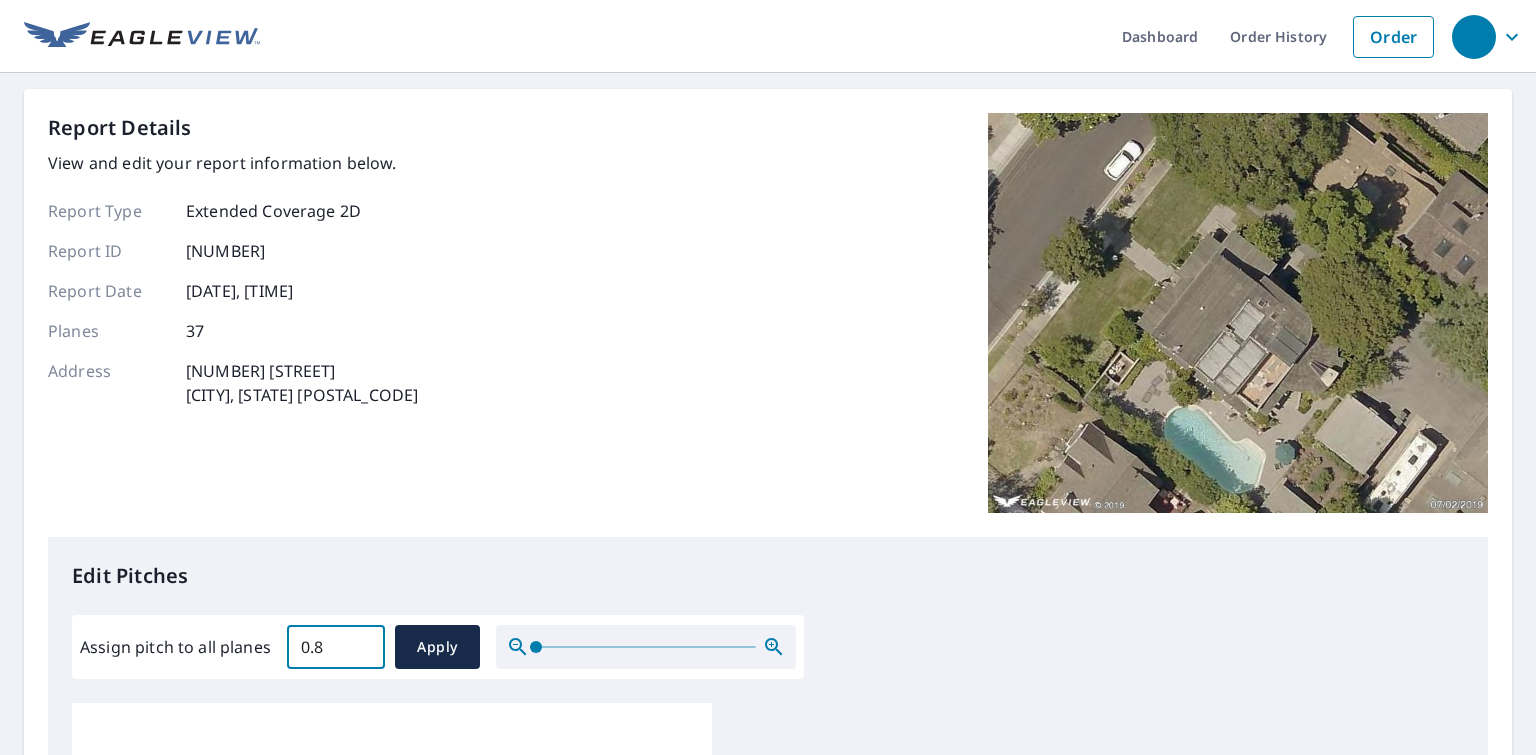 click on "0.8" at bounding box center [336, 647] 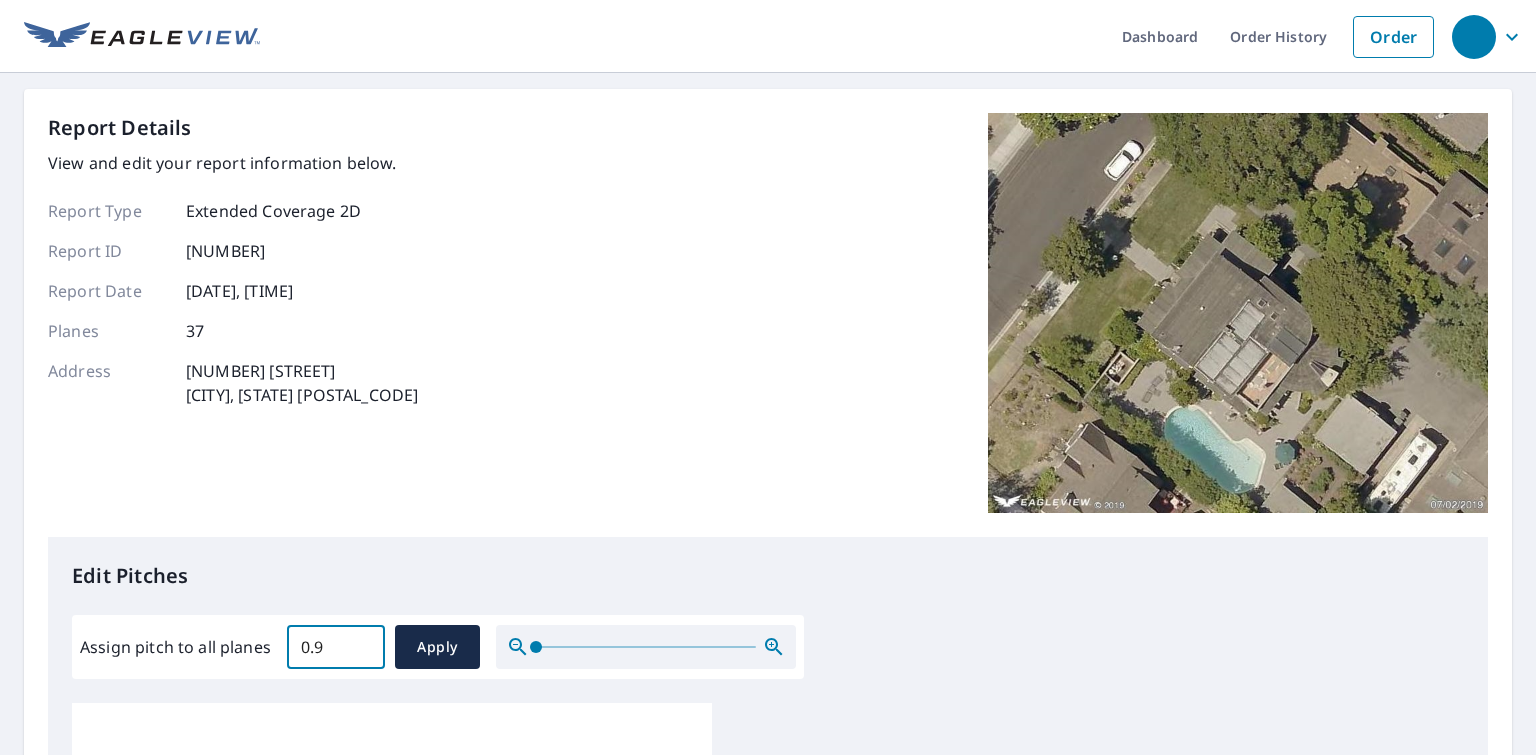 click on "0.9" at bounding box center [336, 647] 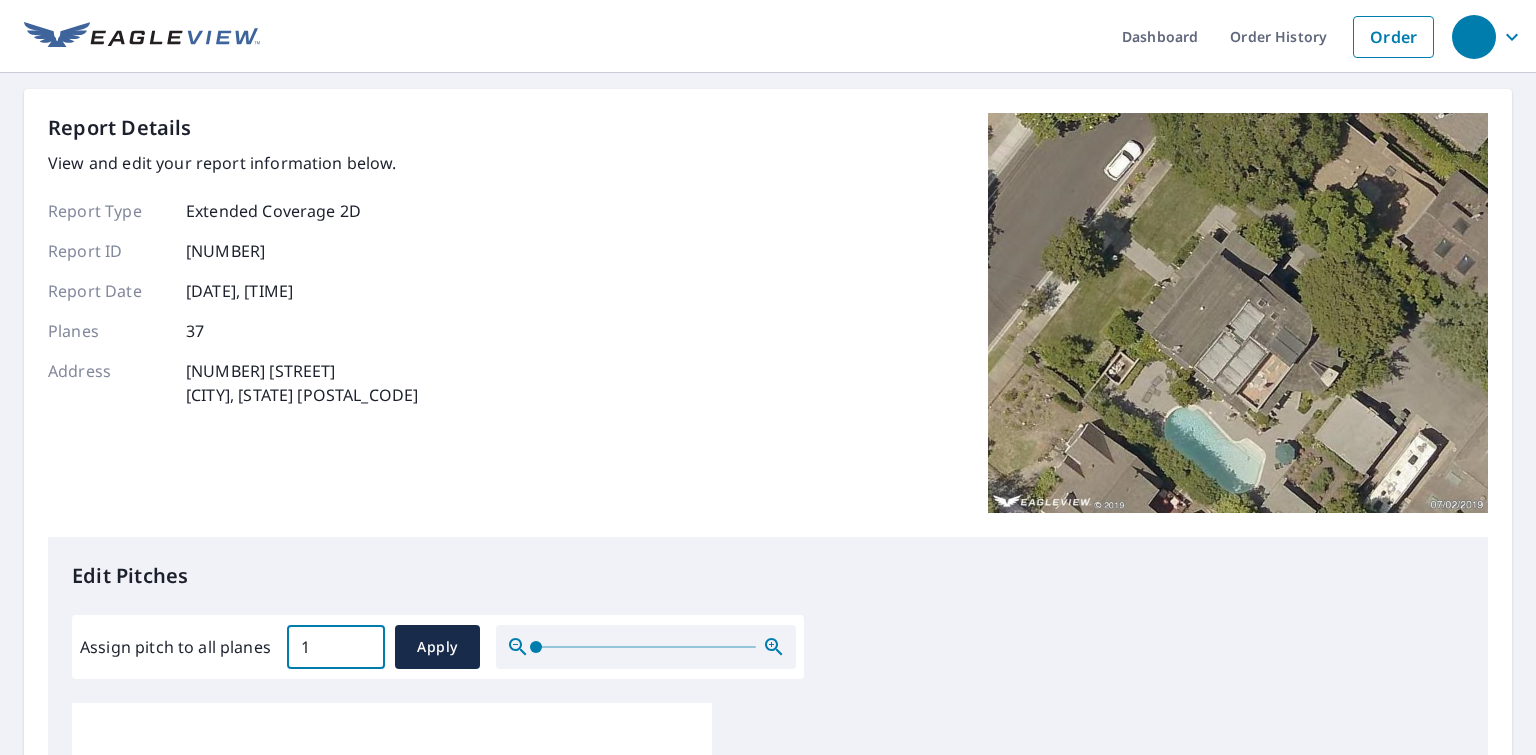 click on "1" at bounding box center (336, 647) 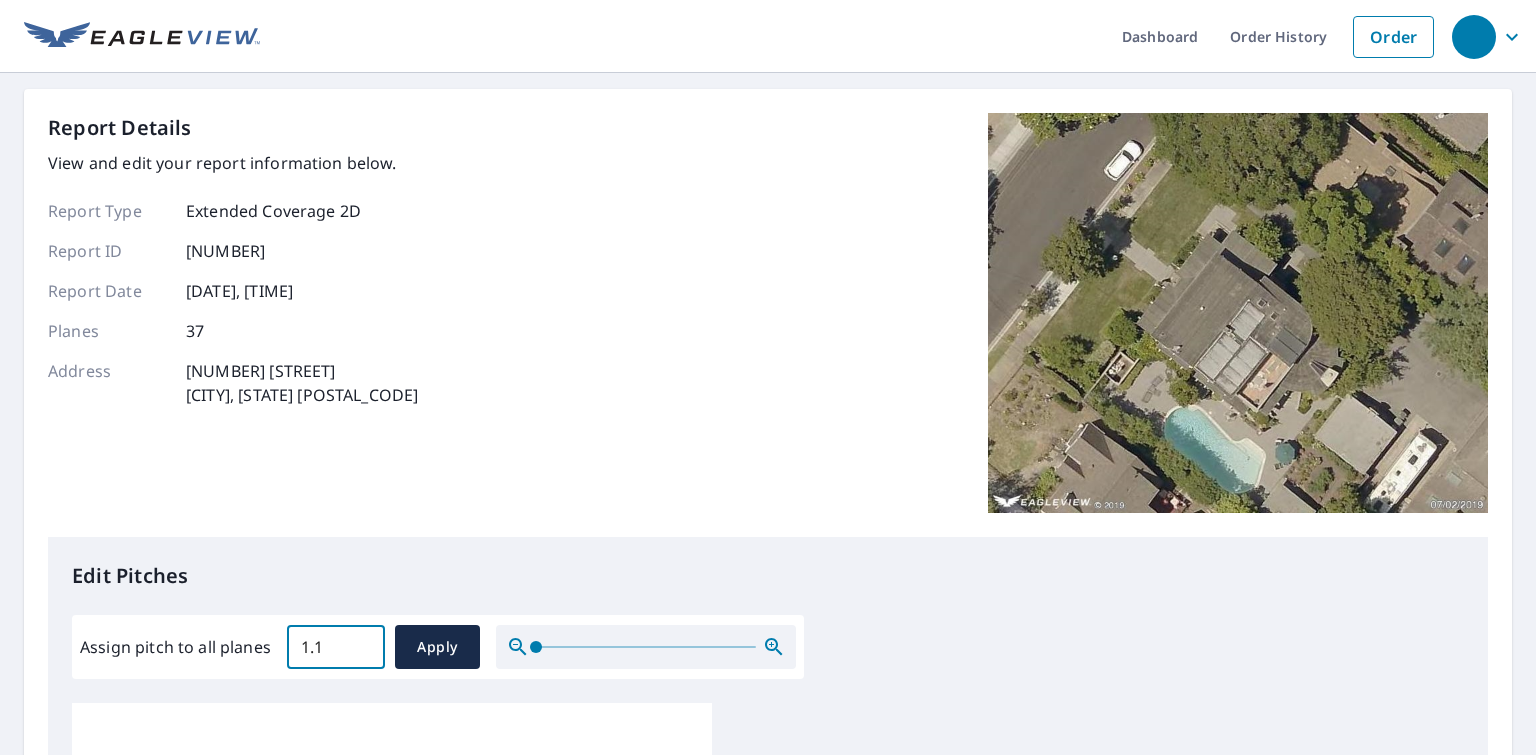 click on "1.1" at bounding box center (336, 647) 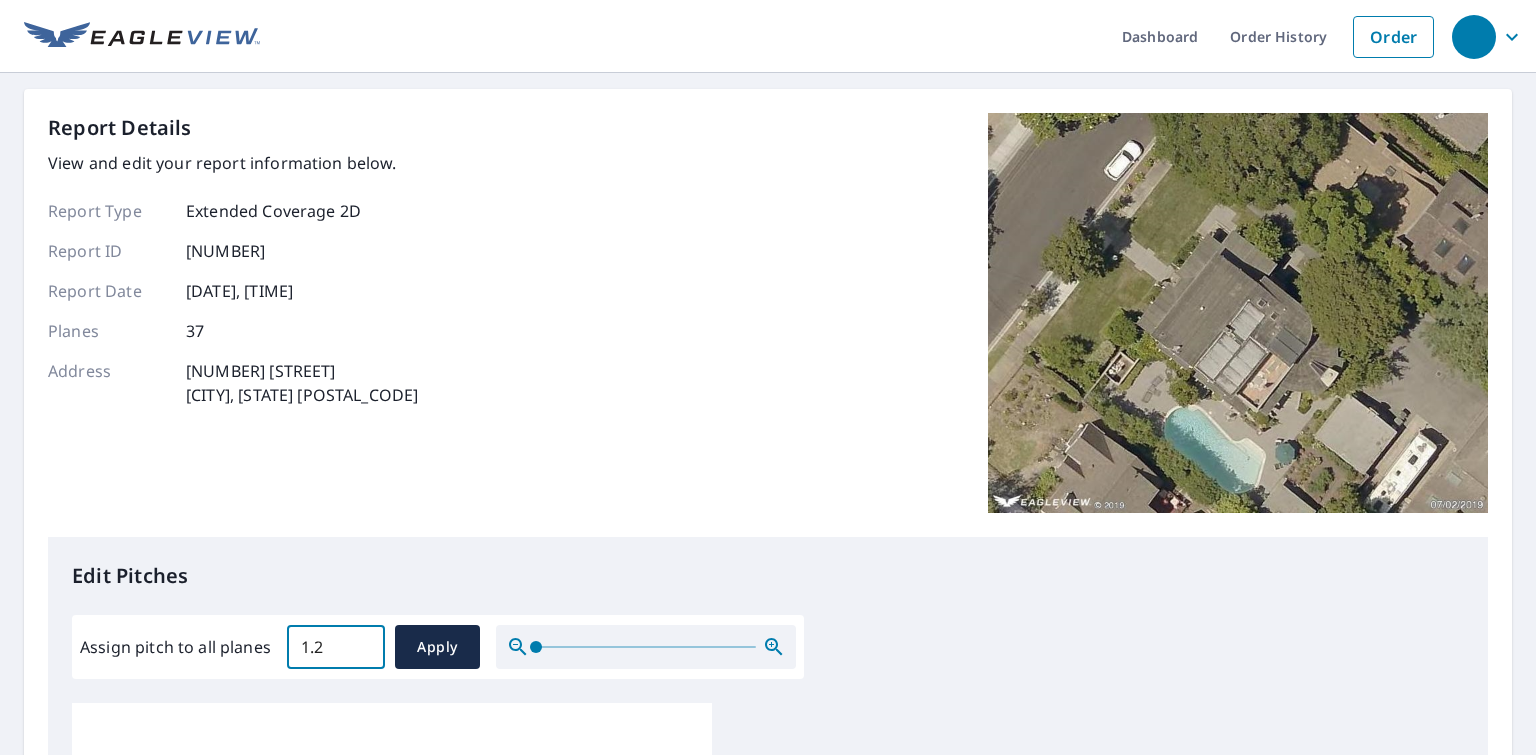click on "1.2" at bounding box center (336, 647) 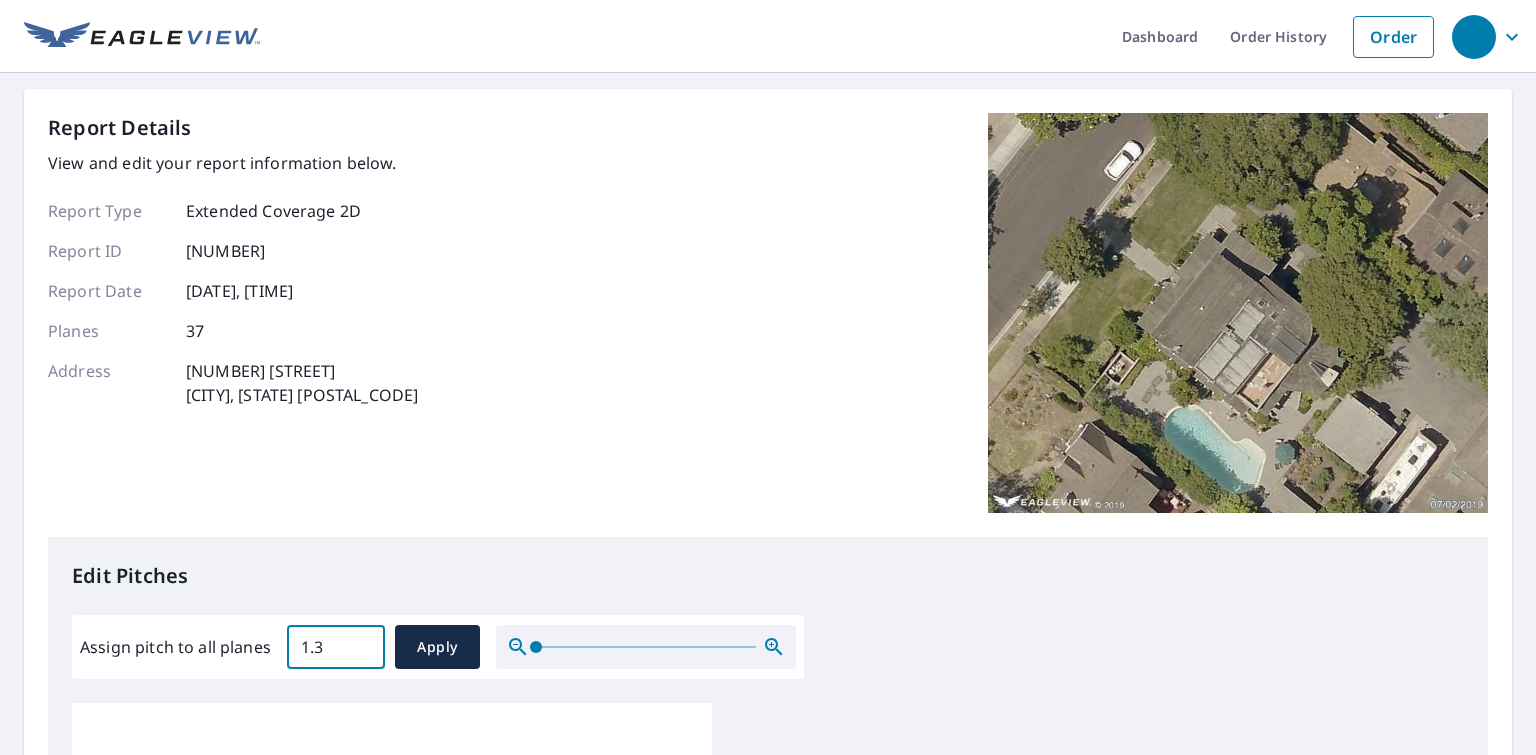 click on "1.3" at bounding box center (336, 647) 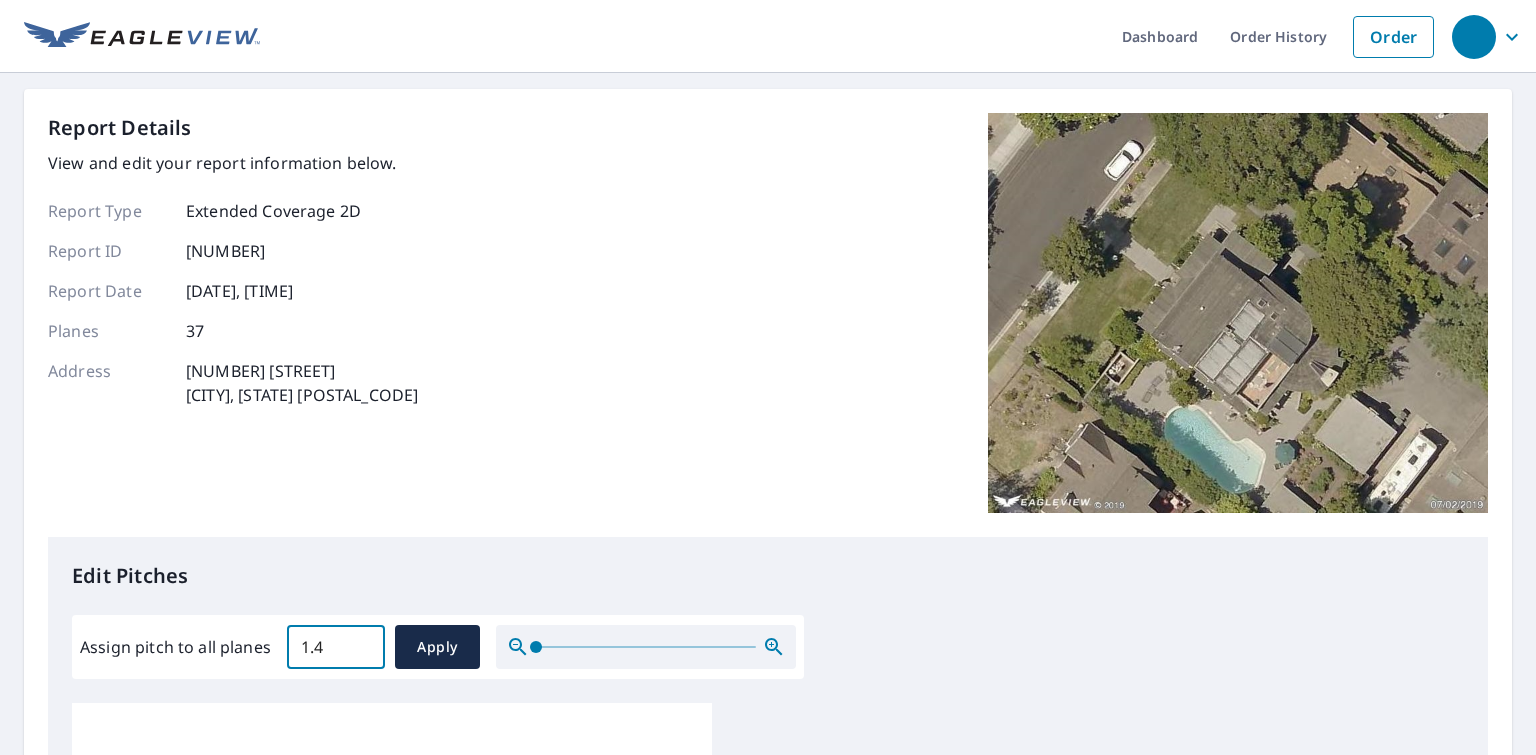 click on "1.4" at bounding box center (336, 647) 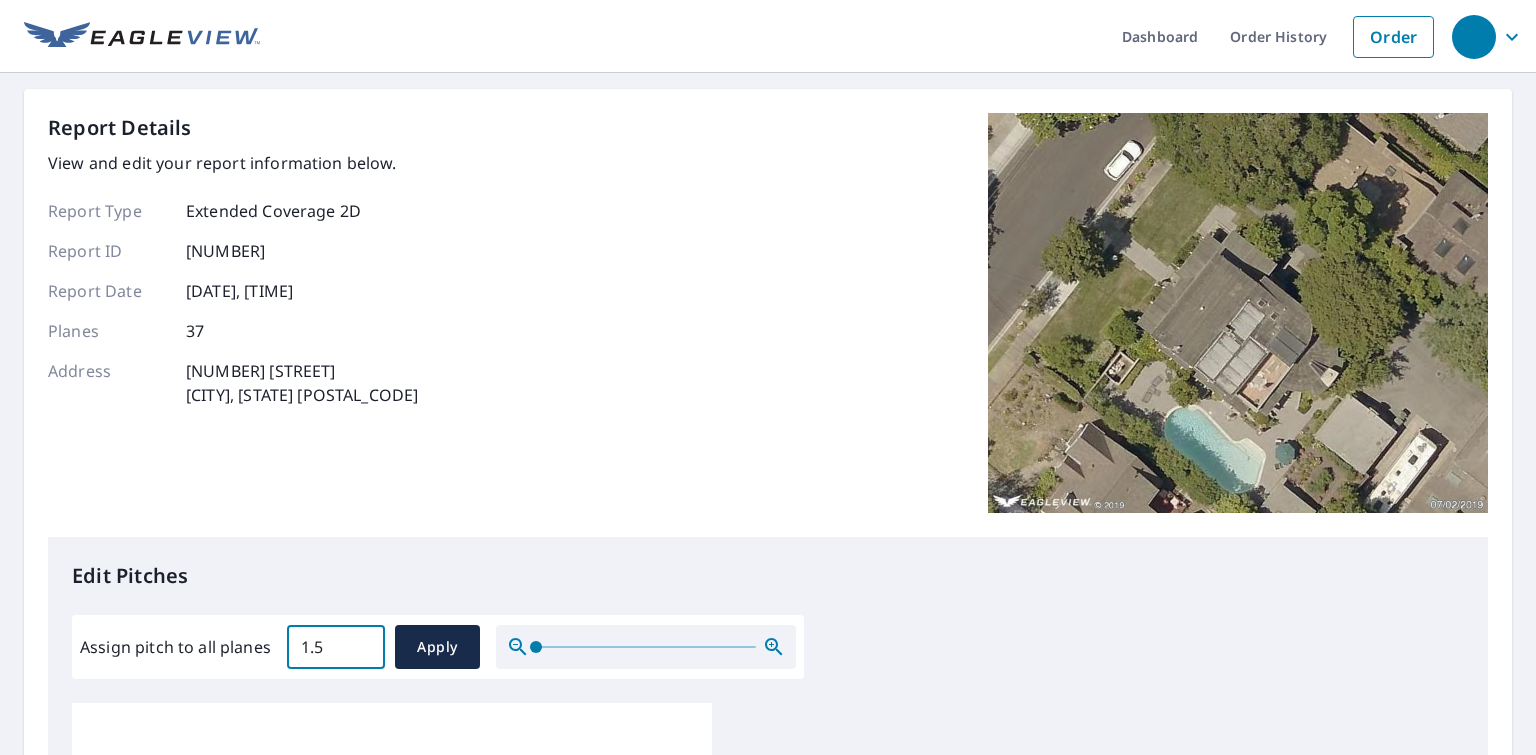 click on "1.5" at bounding box center [336, 647] 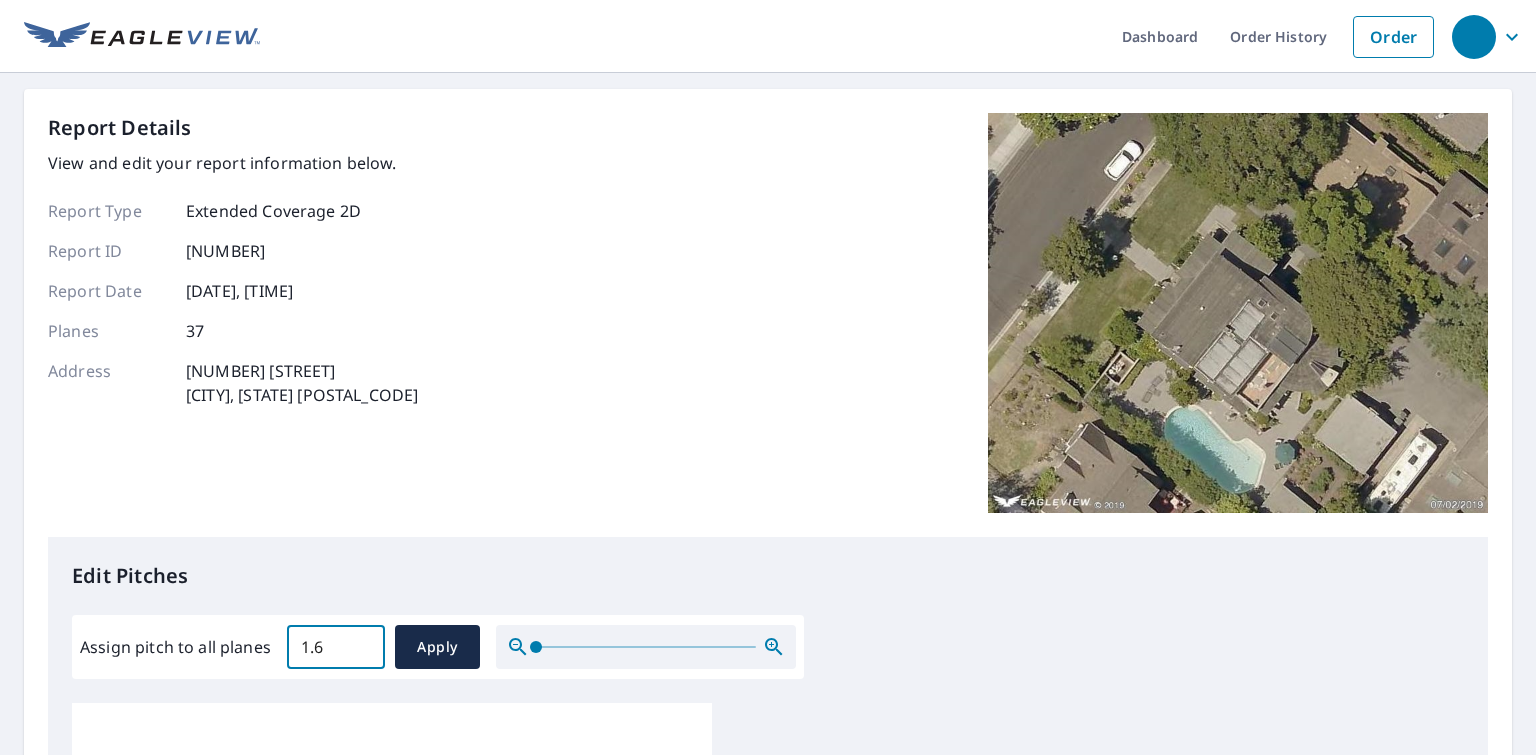 click on "1.6" at bounding box center (336, 647) 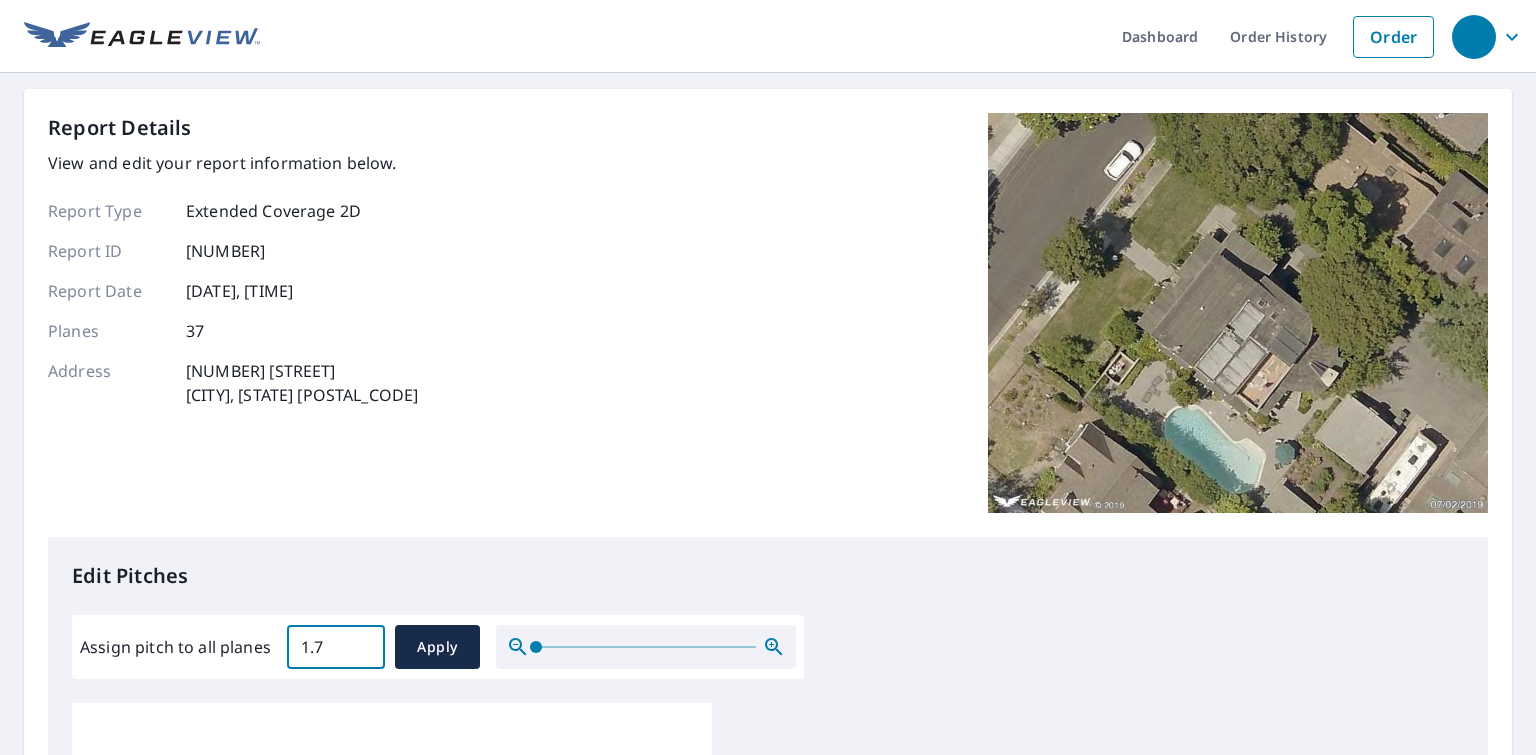 click on "1.7" at bounding box center [336, 647] 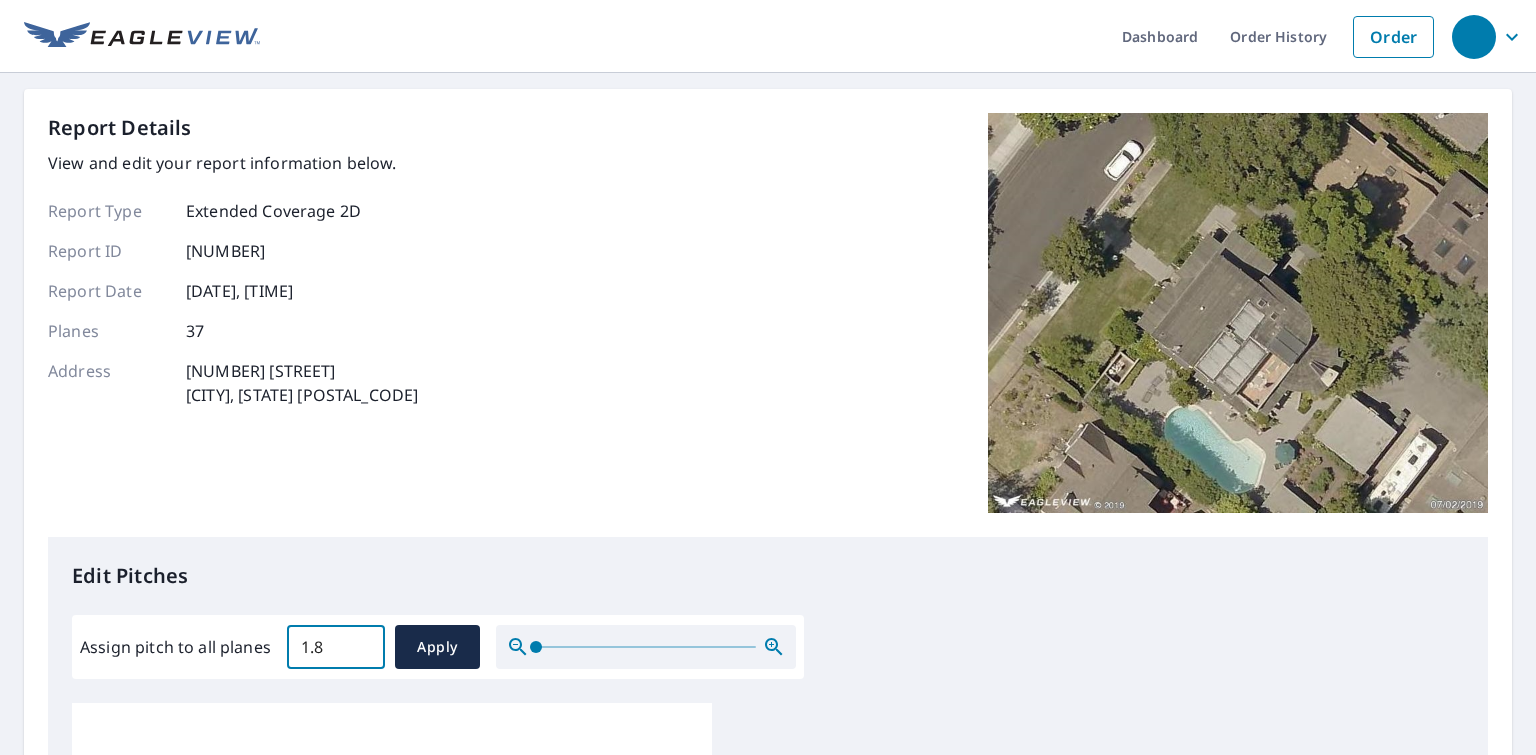click on "1.8" at bounding box center (336, 647) 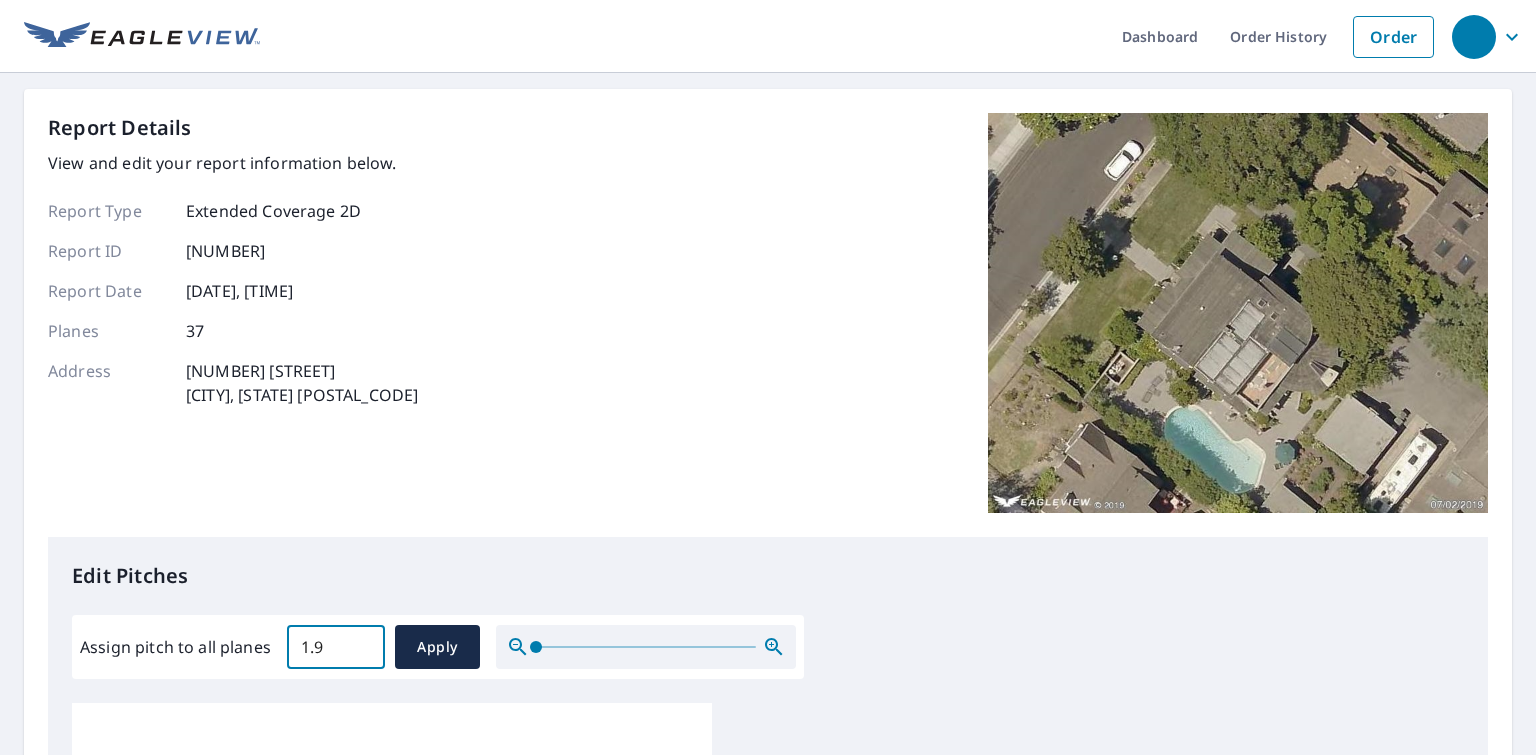 click on "1.9" at bounding box center (336, 647) 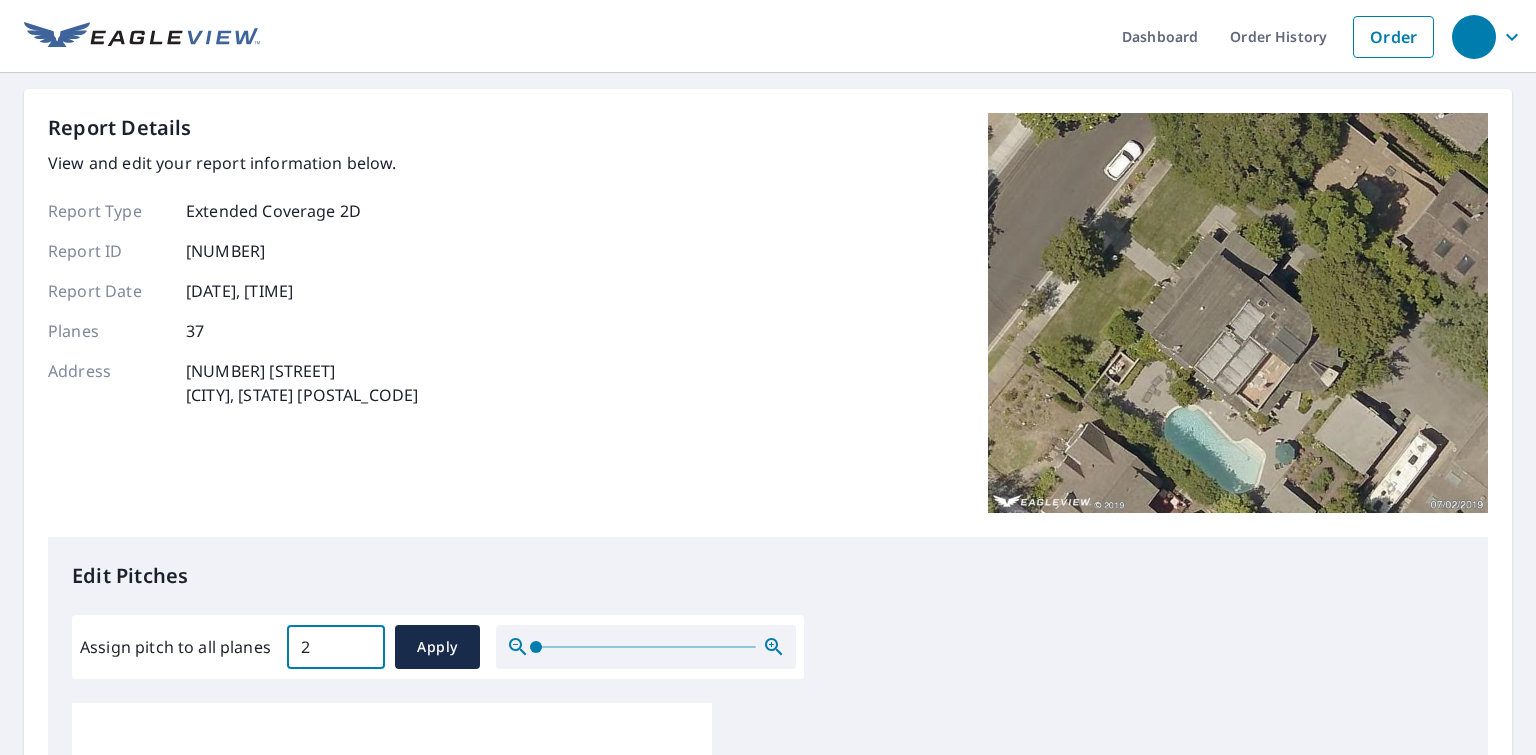 click on "2" at bounding box center (336, 647) 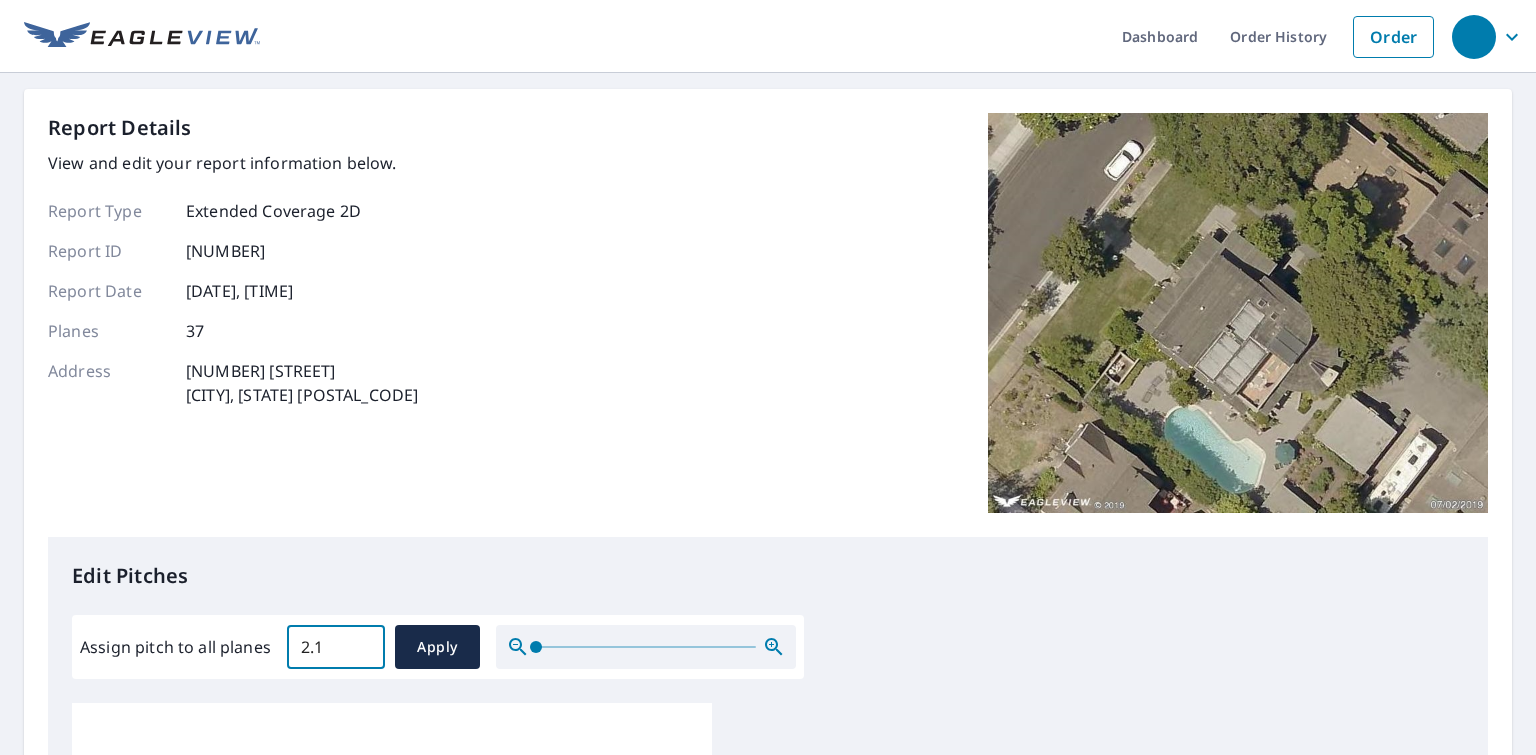 type on "2.1" 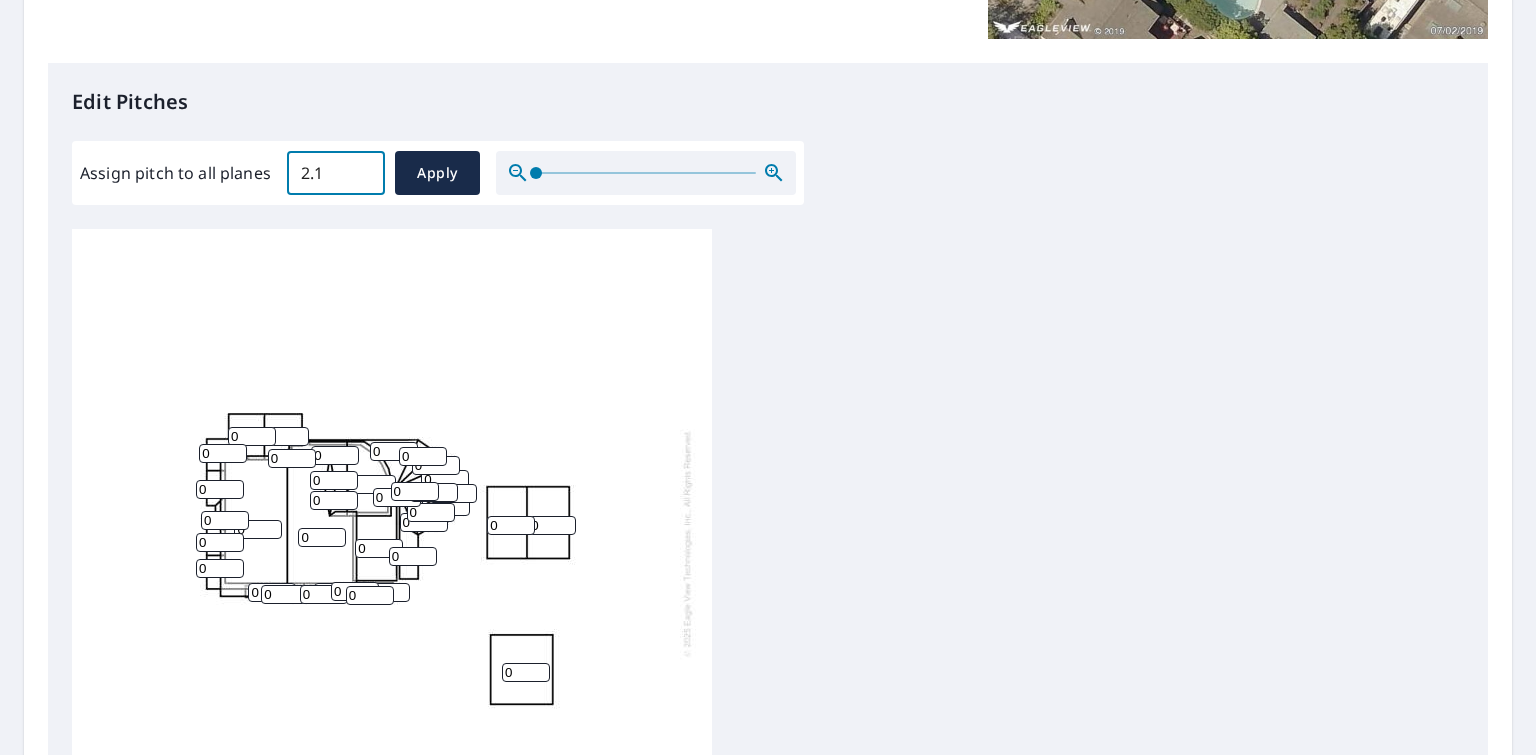 scroll, scrollTop: 485, scrollLeft: 0, axis: vertical 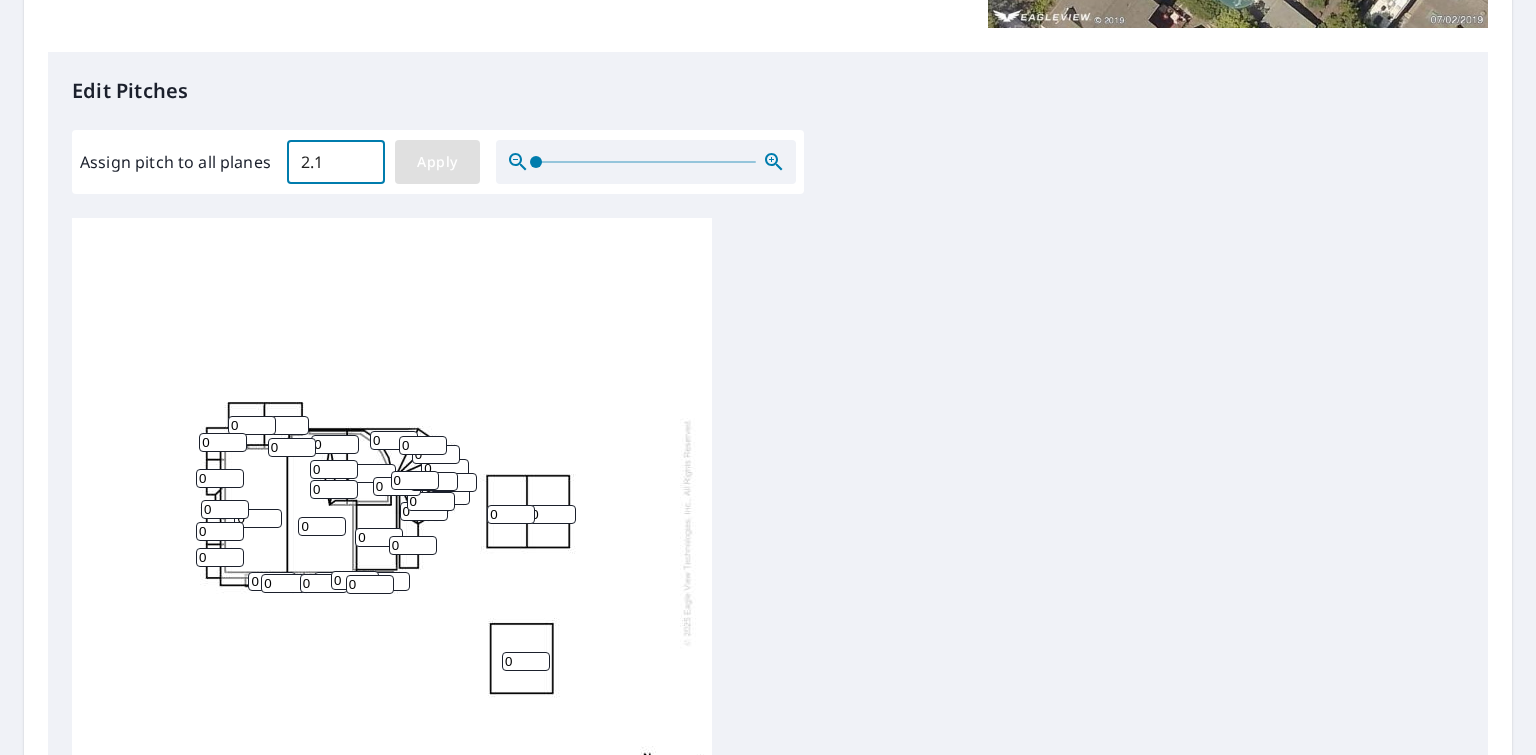 click on "Apply" at bounding box center (437, 162) 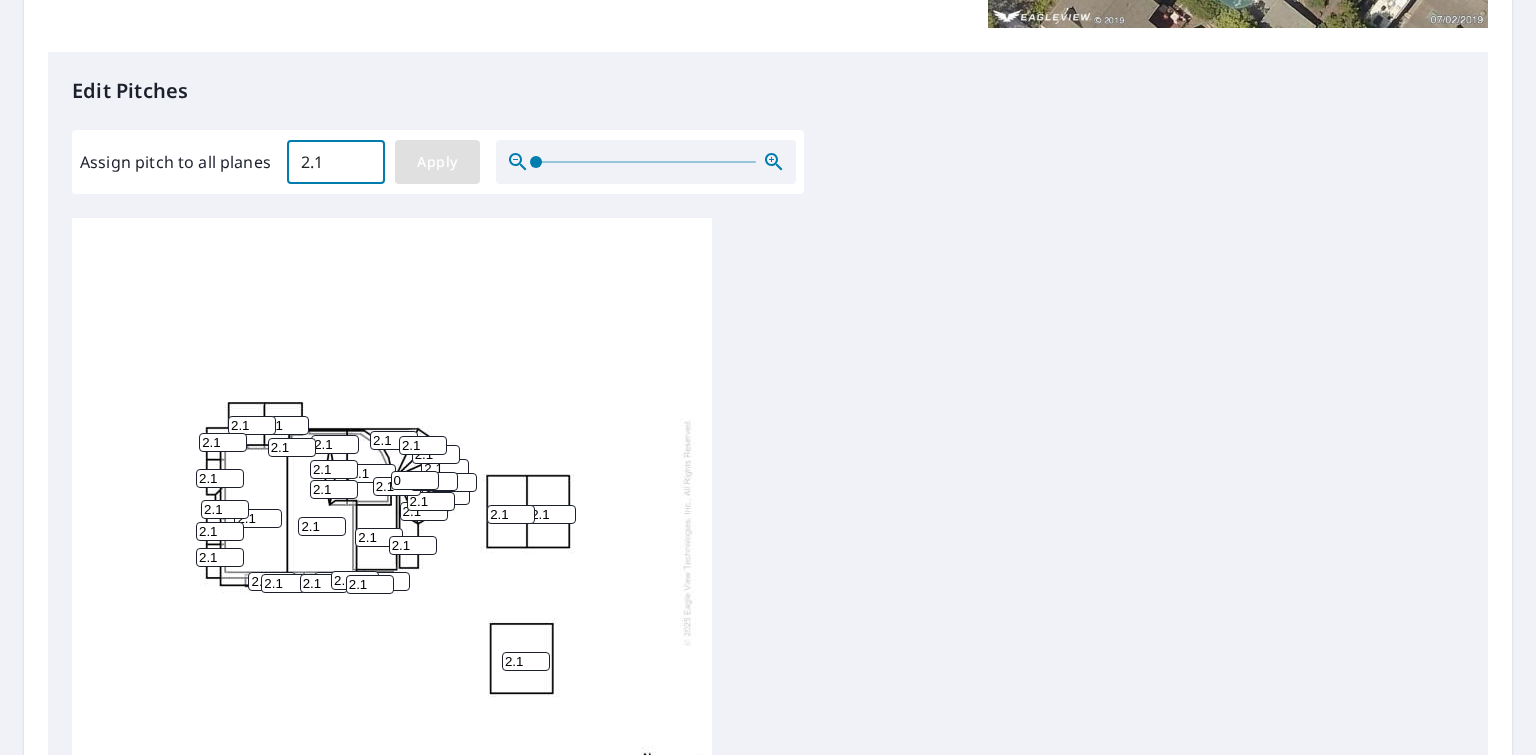 type on "2.1" 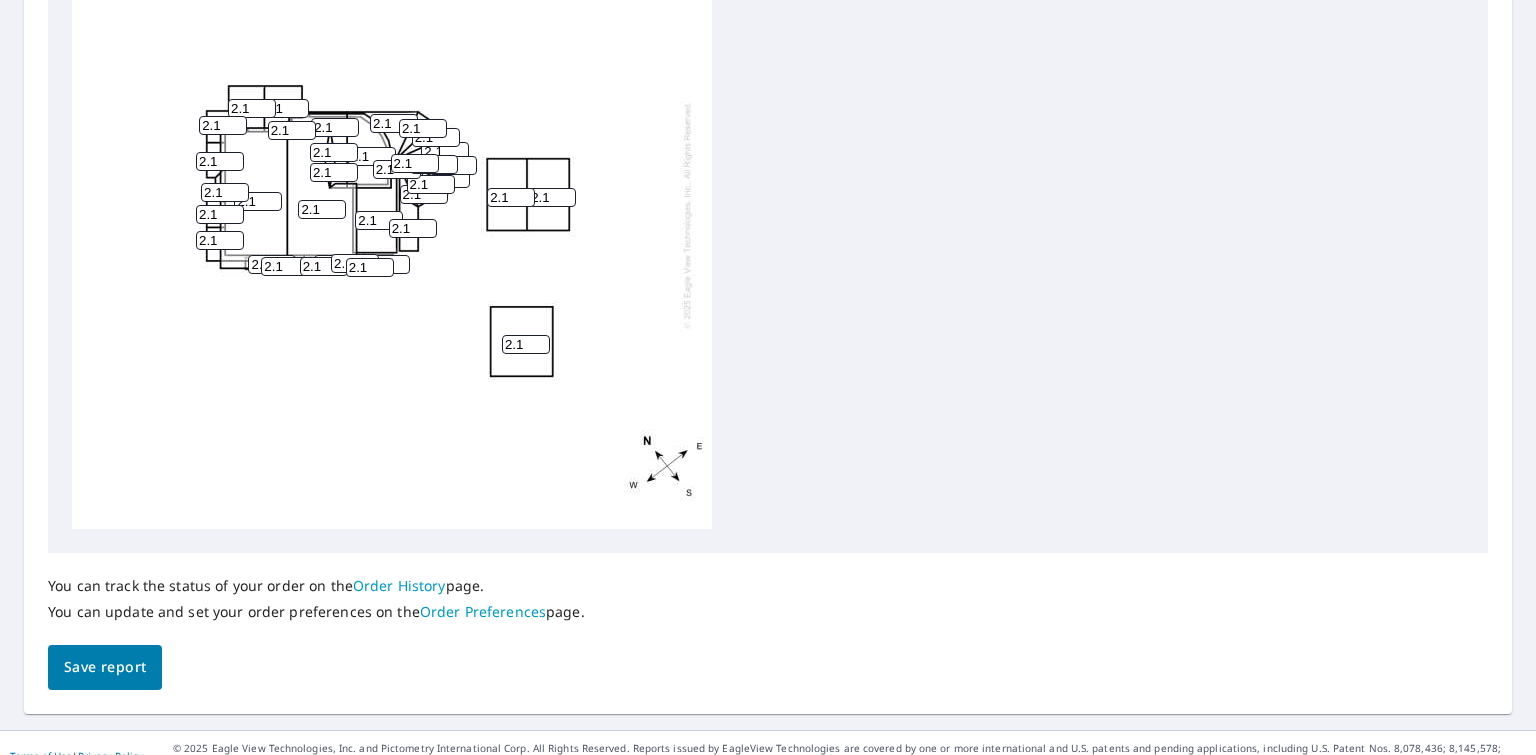 scroll, scrollTop: 827, scrollLeft: 0, axis: vertical 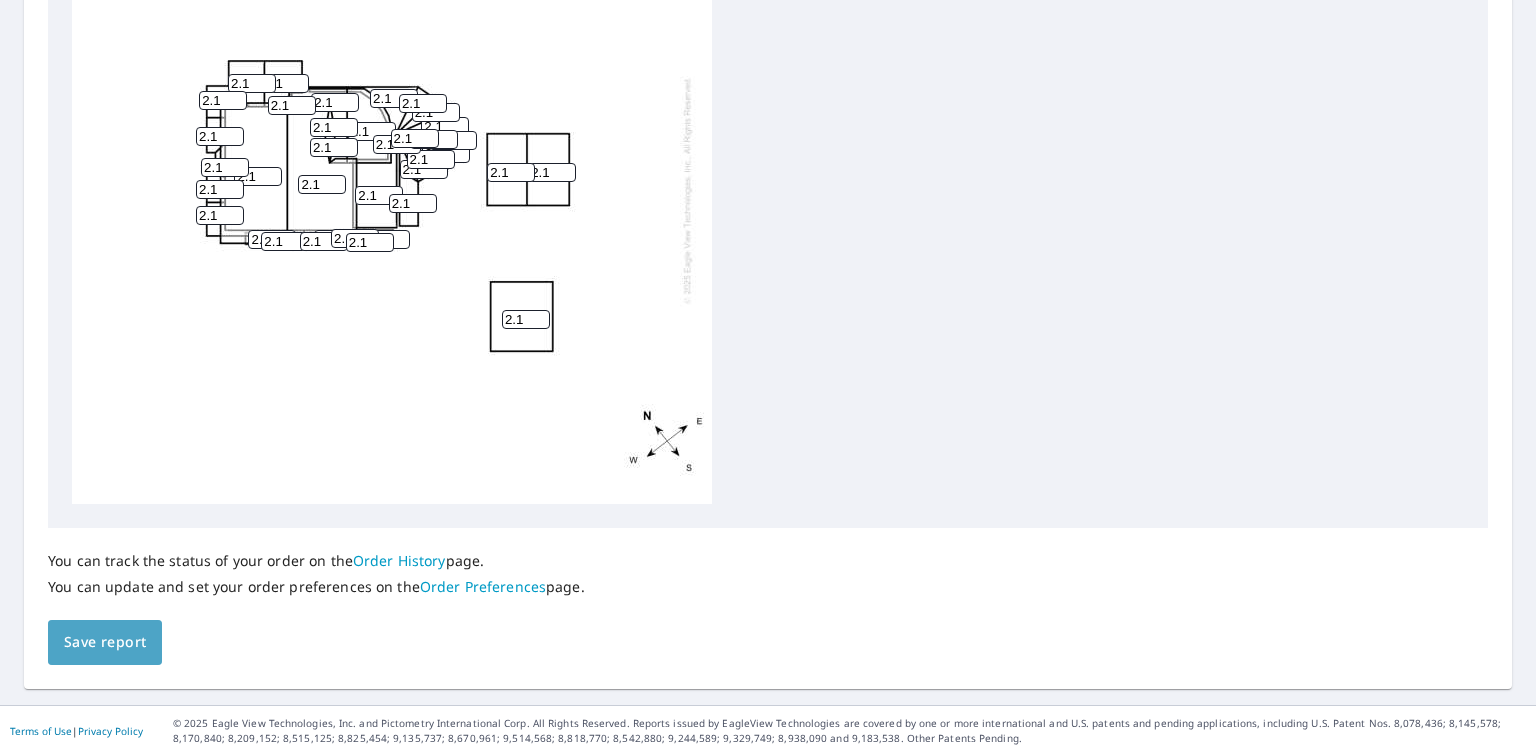 click on "Save report" at bounding box center (105, 642) 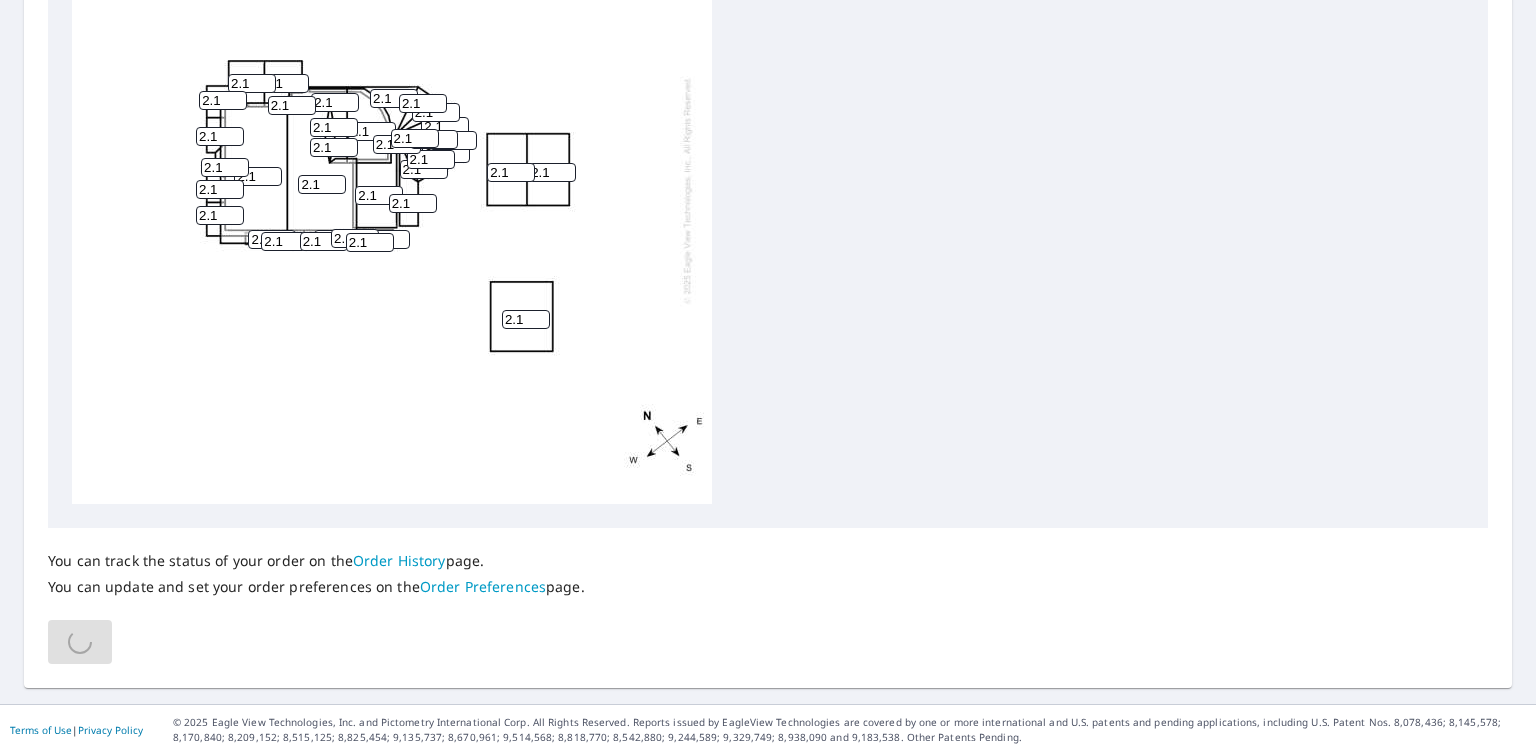 scroll, scrollTop: 826, scrollLeft: 0, axis: vertical 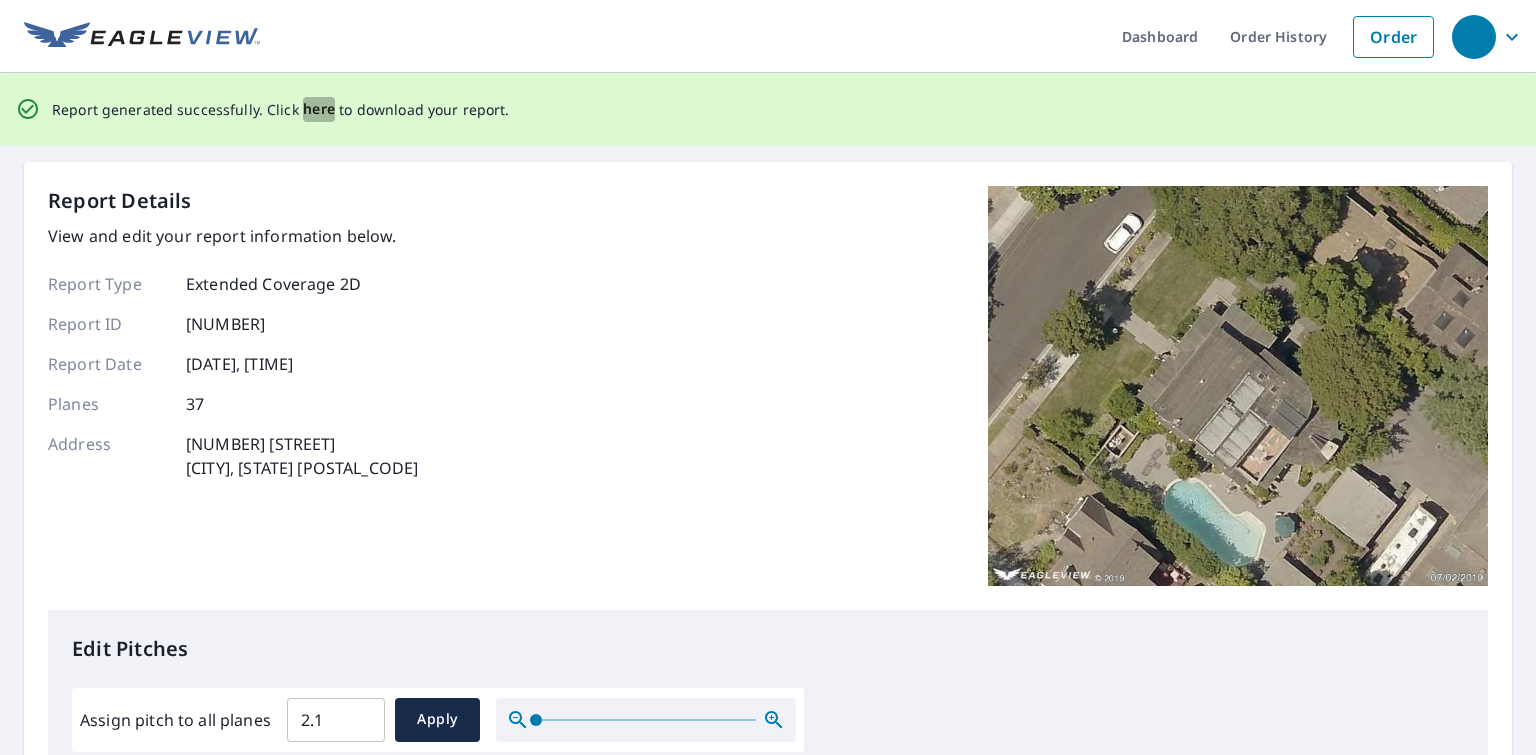 click on "here" at bounding box center (319, 109) 